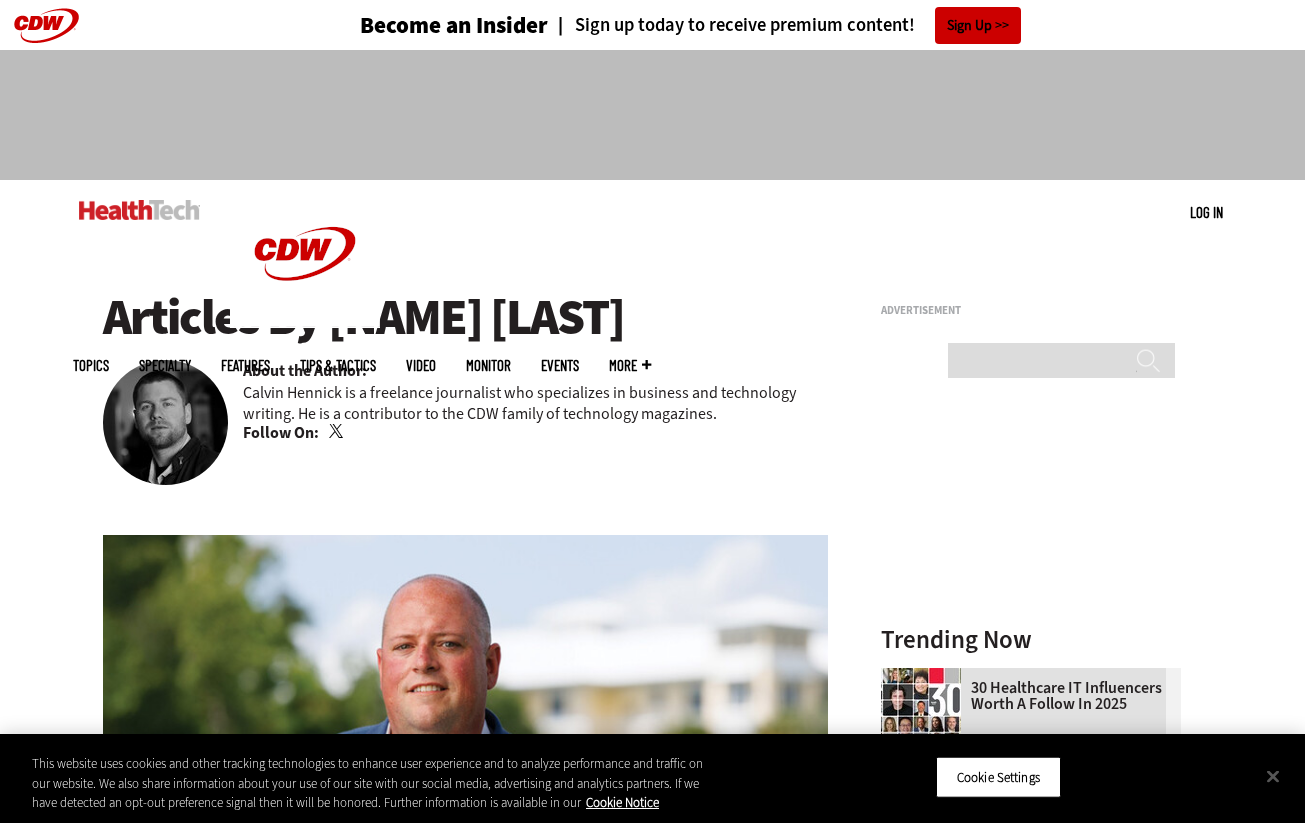 scroll, scrollTop: 0, scrollLeft: 0, axis: both 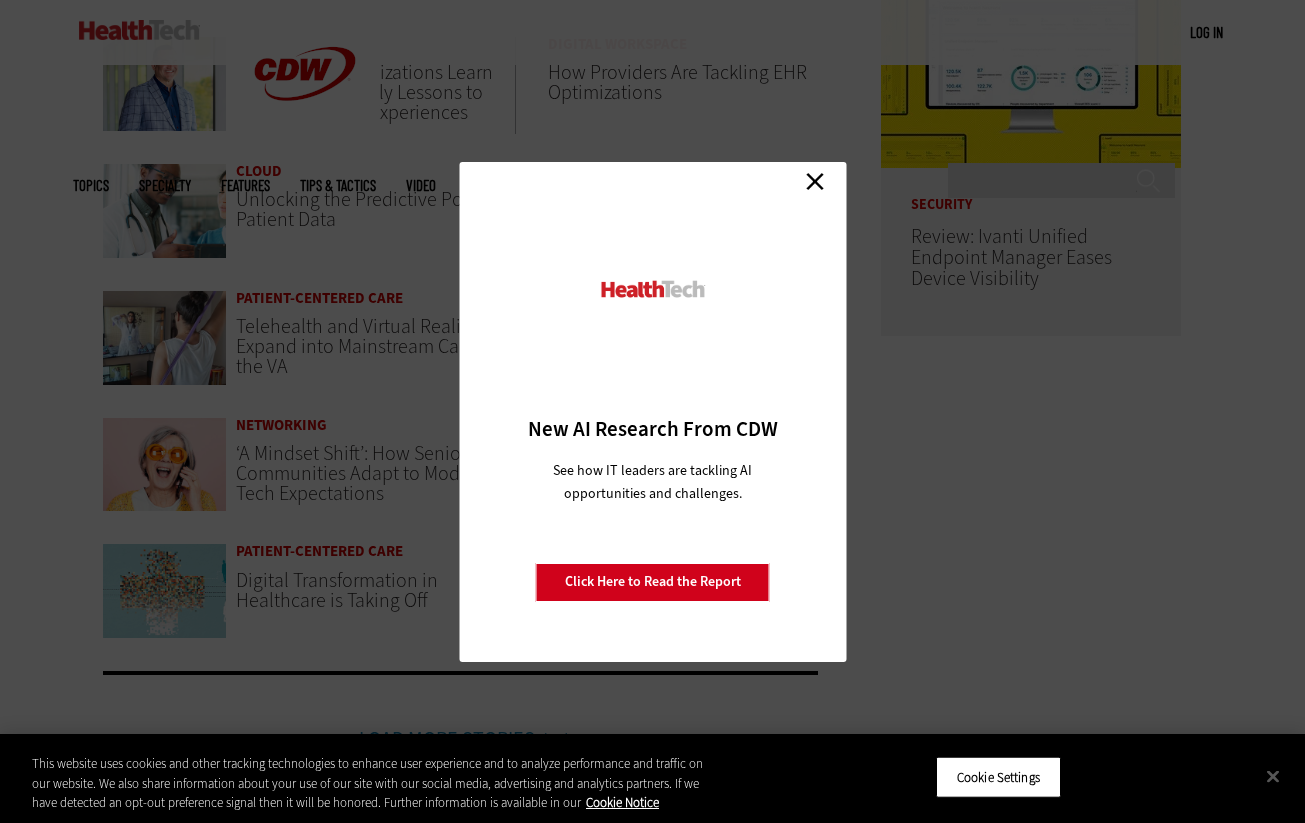 click on "Close" at bounding box center [815, 182] 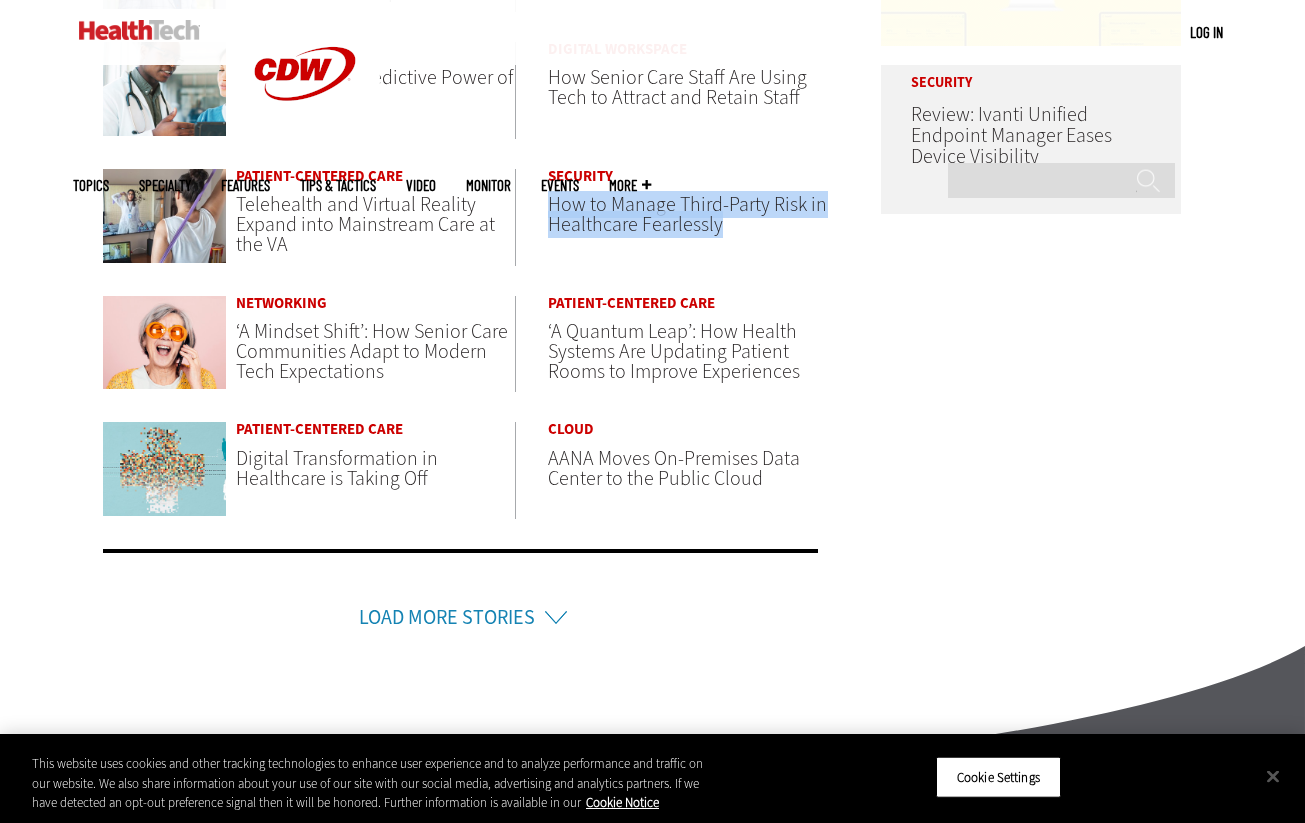 scroll, scrollTop: 1233, scrollLeft: 0, axis: vertical 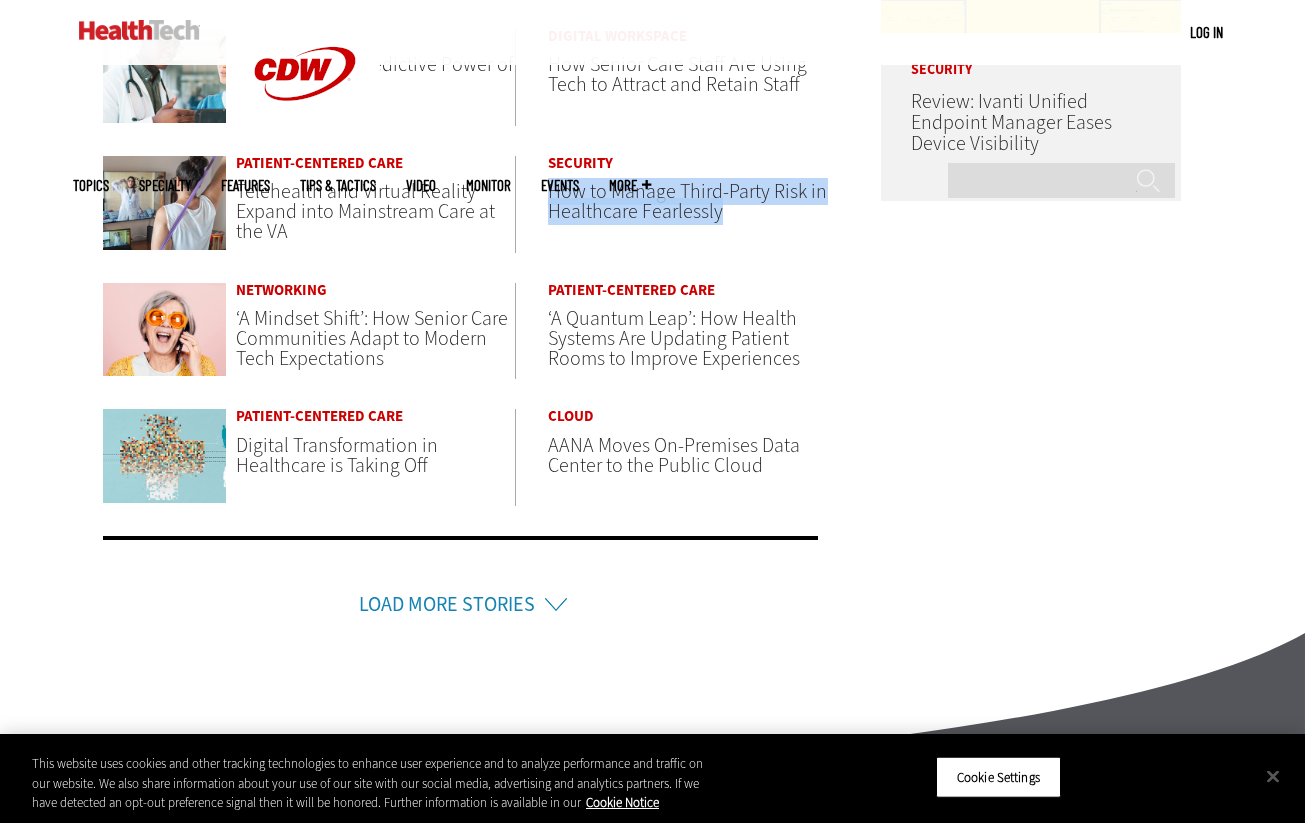 click on "Load More Stories" at bounding box center [447, 604] 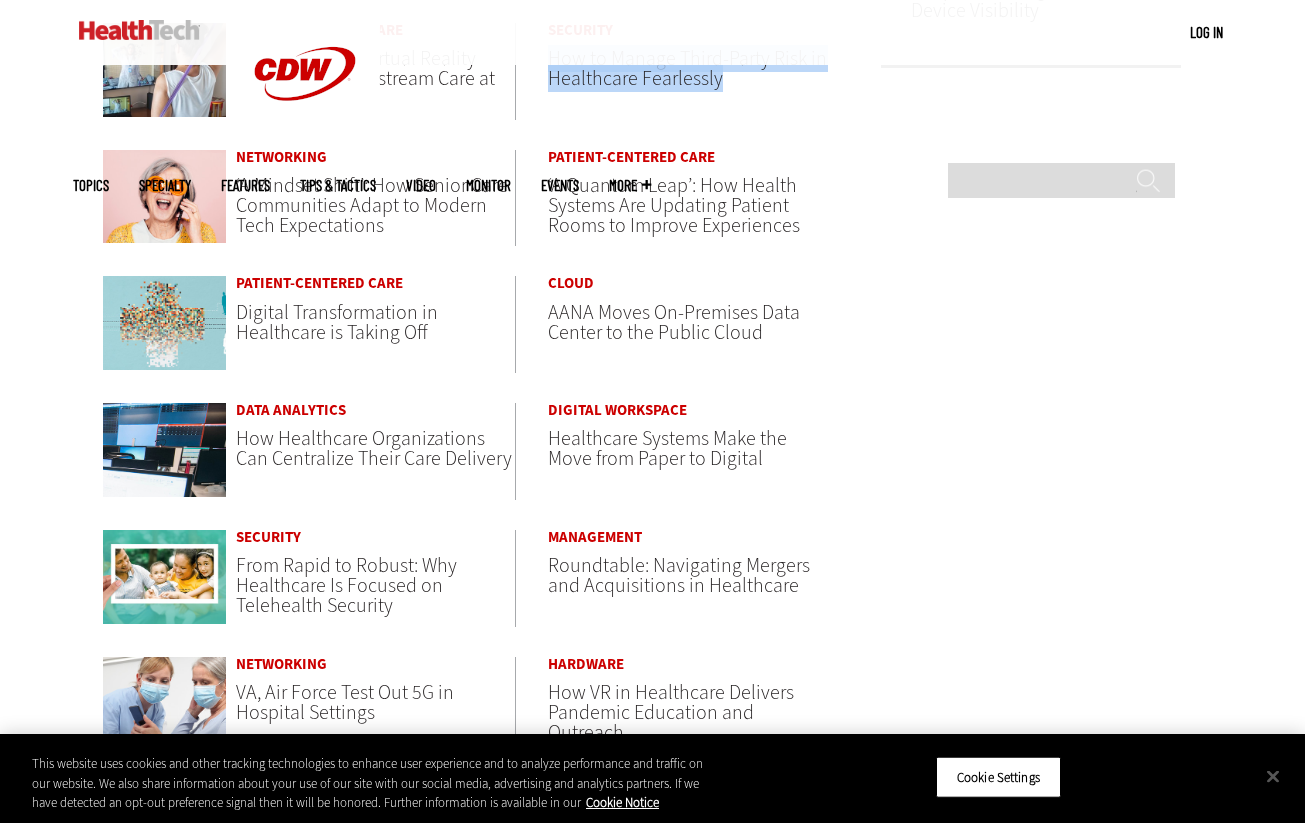 scroll, scrollTop: 1377, scrollLeft: 0, axis: vertical 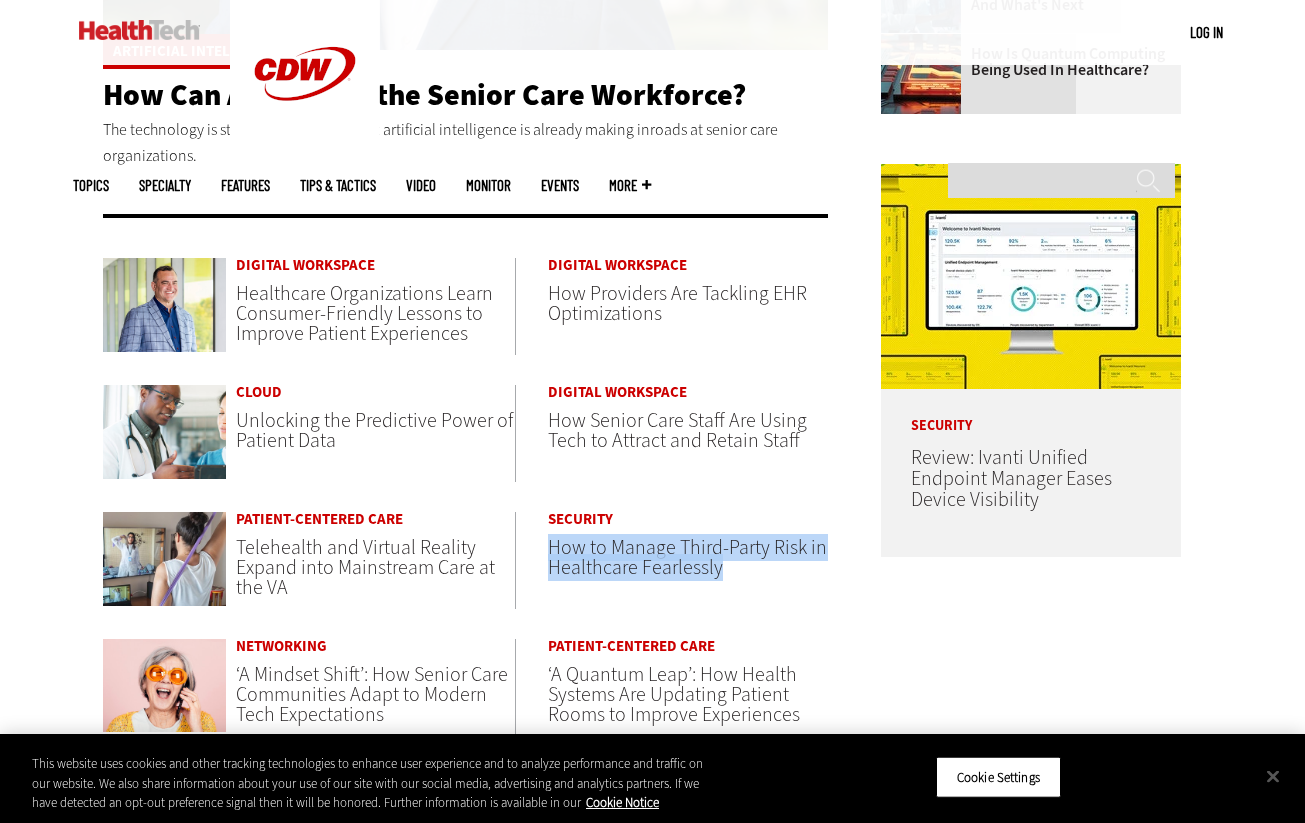 click on "Unlocking the Predictive Power of Patient Data" at bounding box center (374, 430) 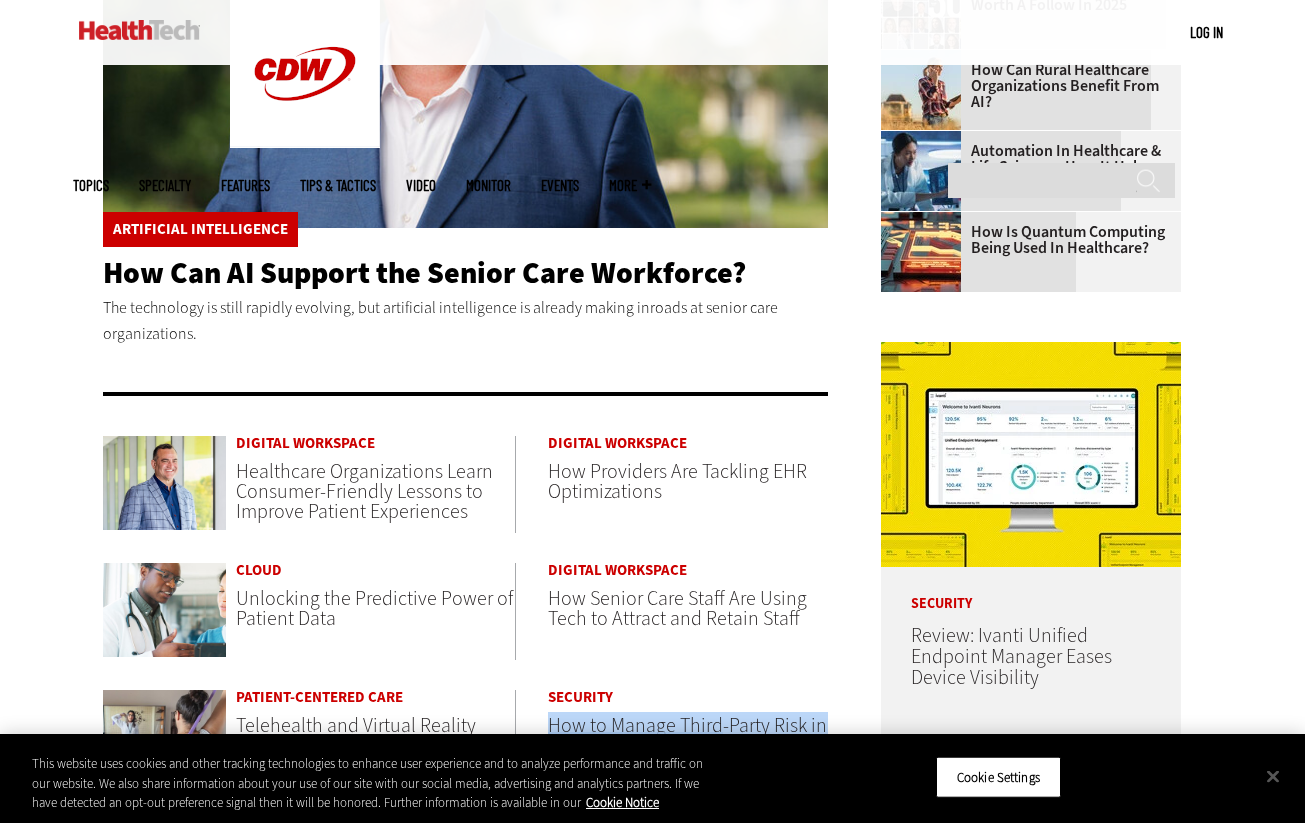 scroll, scrollTop: 682, scrollLeft: 0, axis: vertical 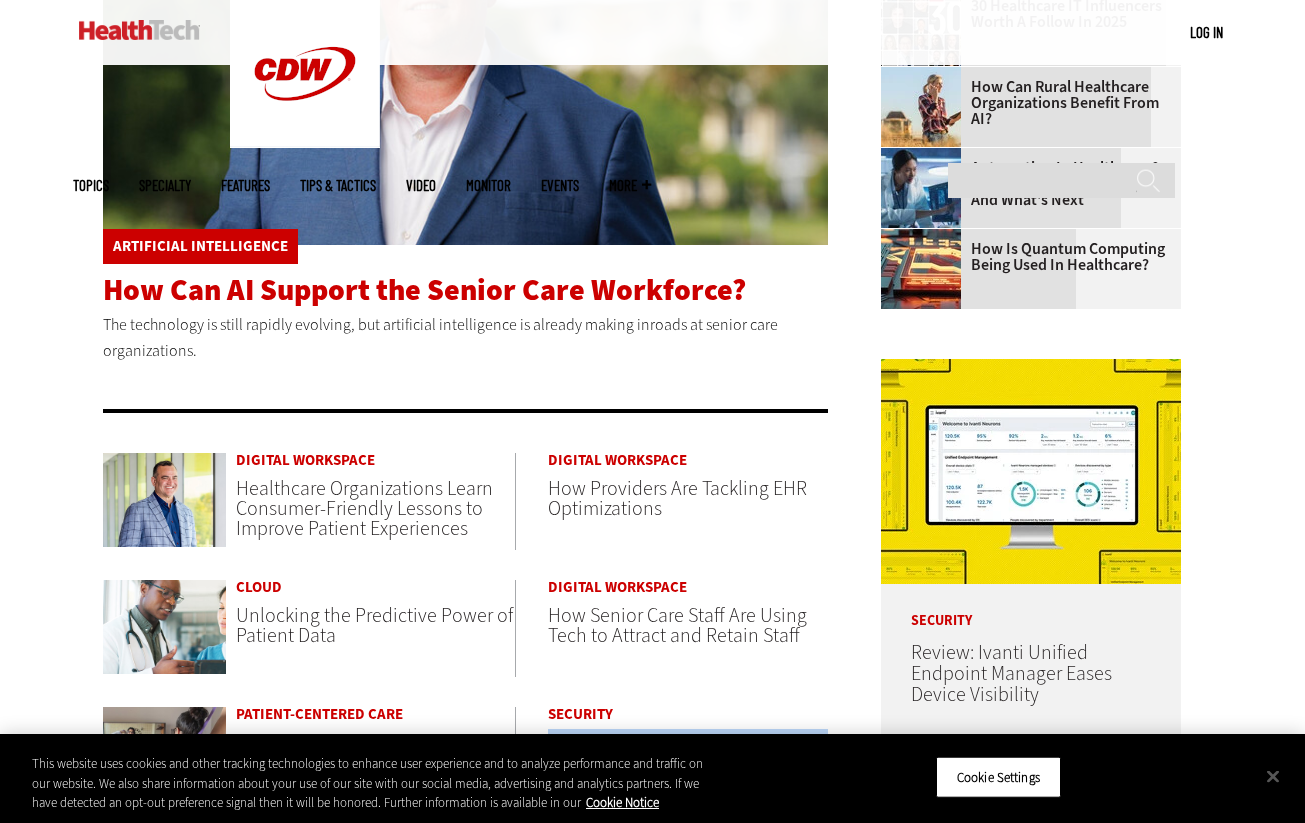 click on "How Can AI Support the Senior Care Workforce?" at bounding box center [424, 290] 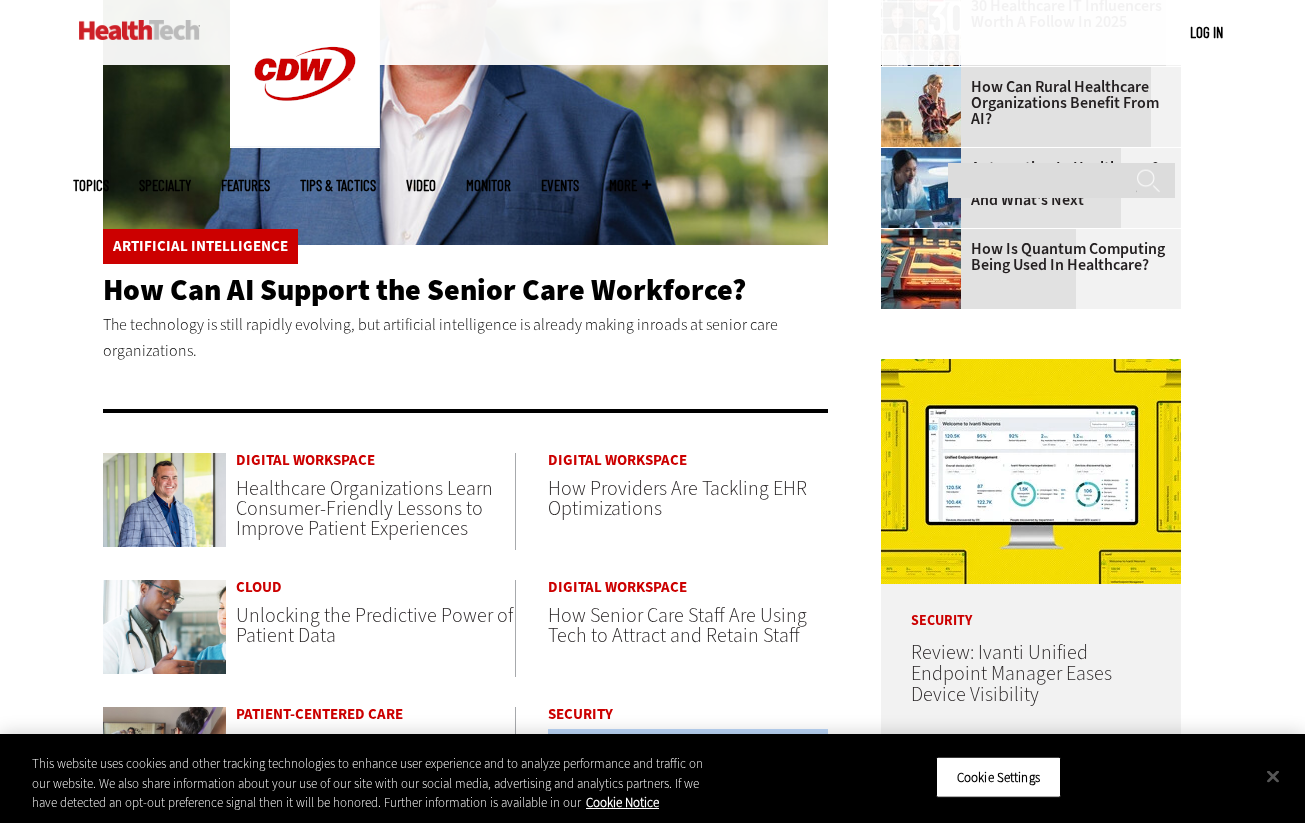 click on "Healthcare Organizations Learn Consumer-Friendly Lessons to Improve Patient Experiences" at bounding box center [364, 508] 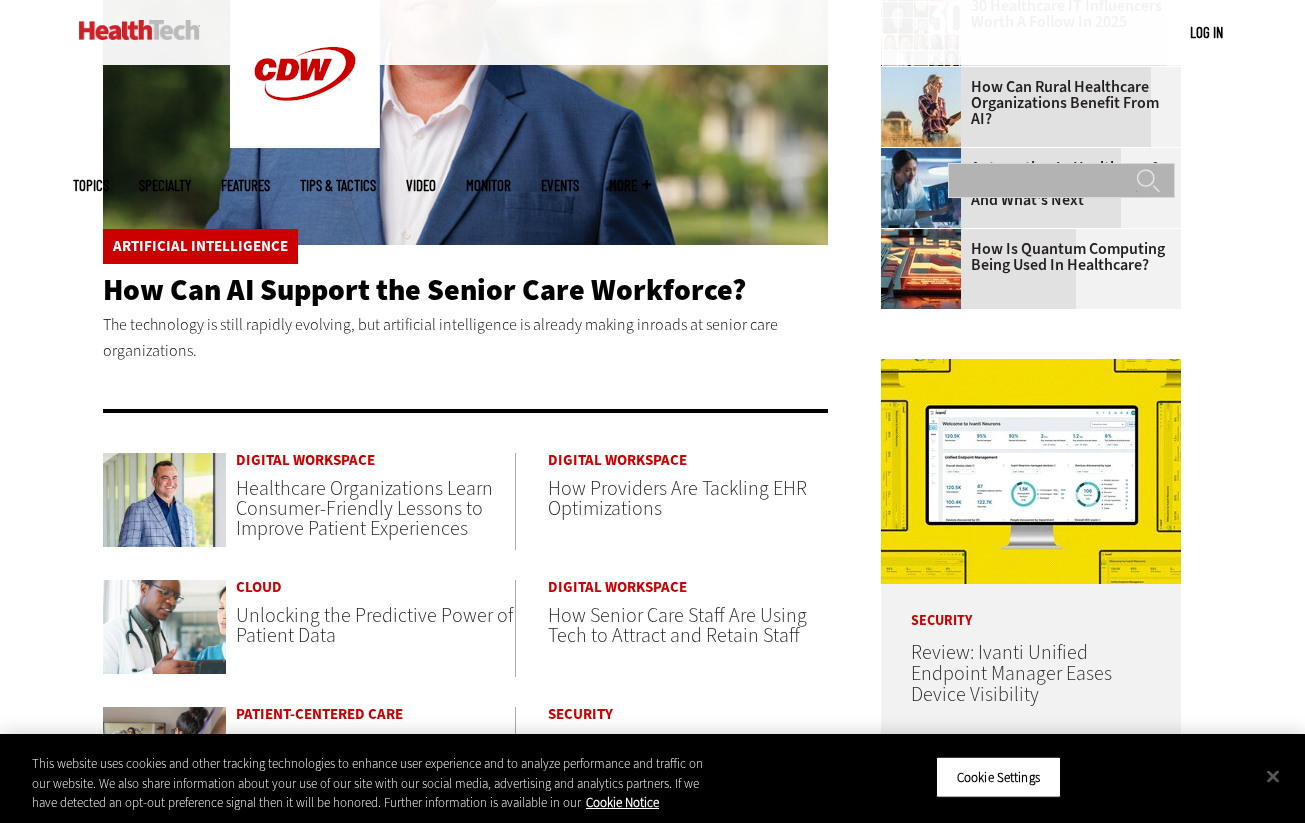 click on "Search" at bounding box center [1061, 180] 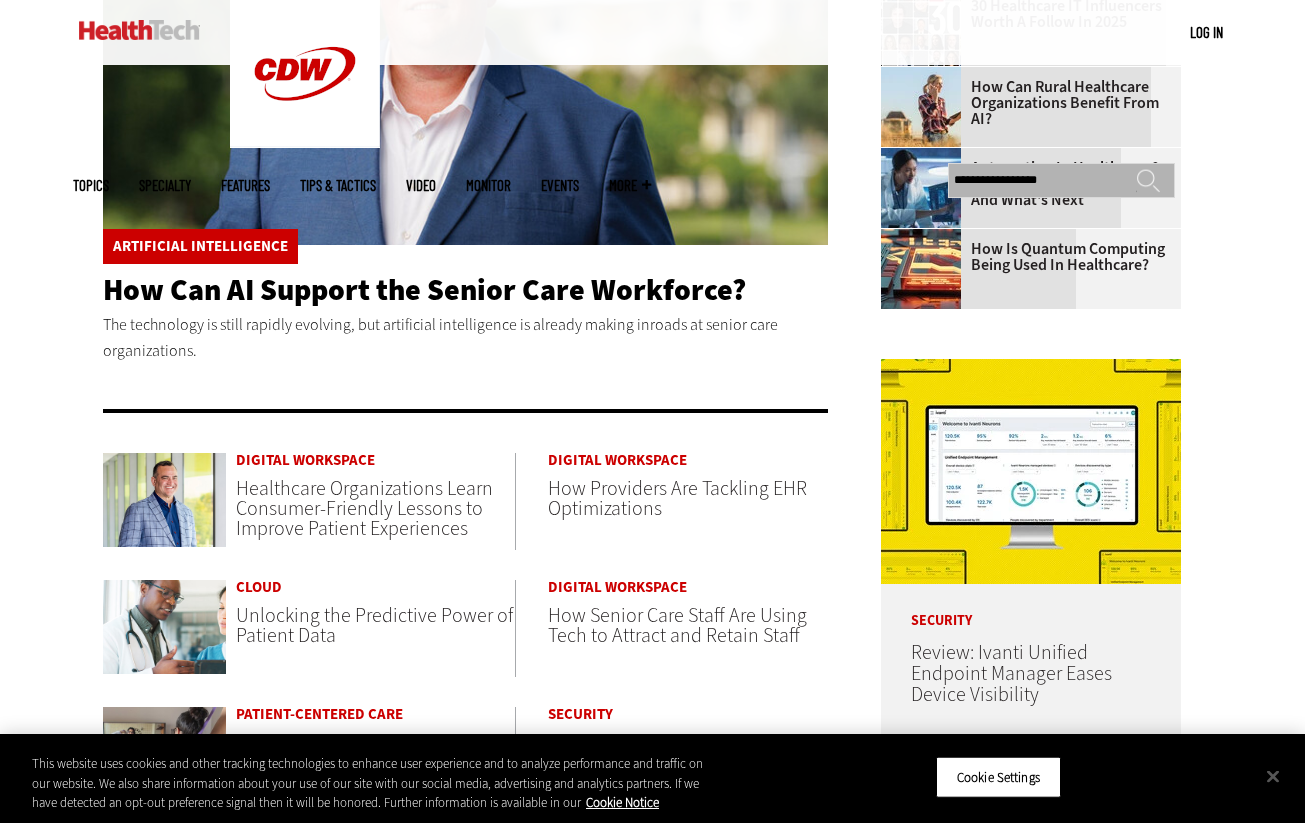 type on "**********" 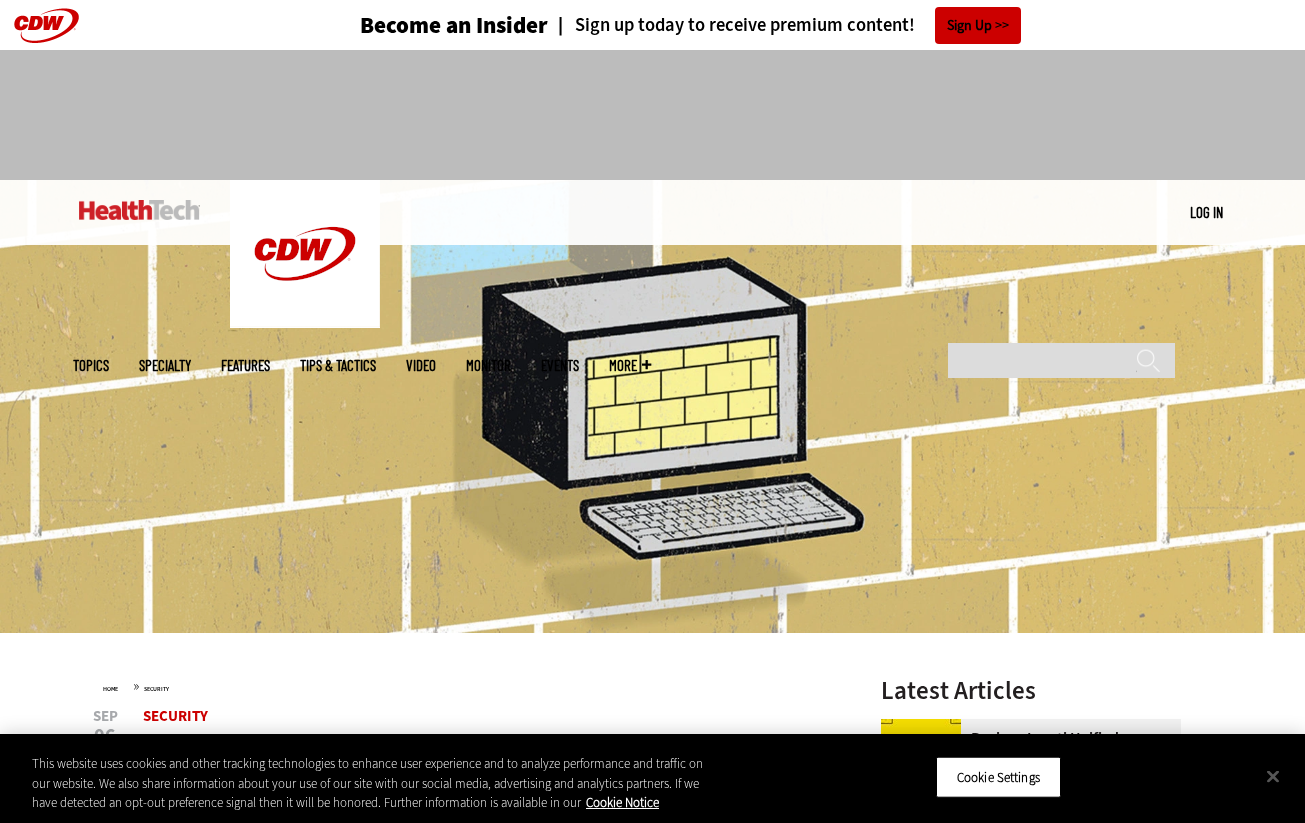 scroll, scrollTop: 0, scrollLeft: 0, axis: both 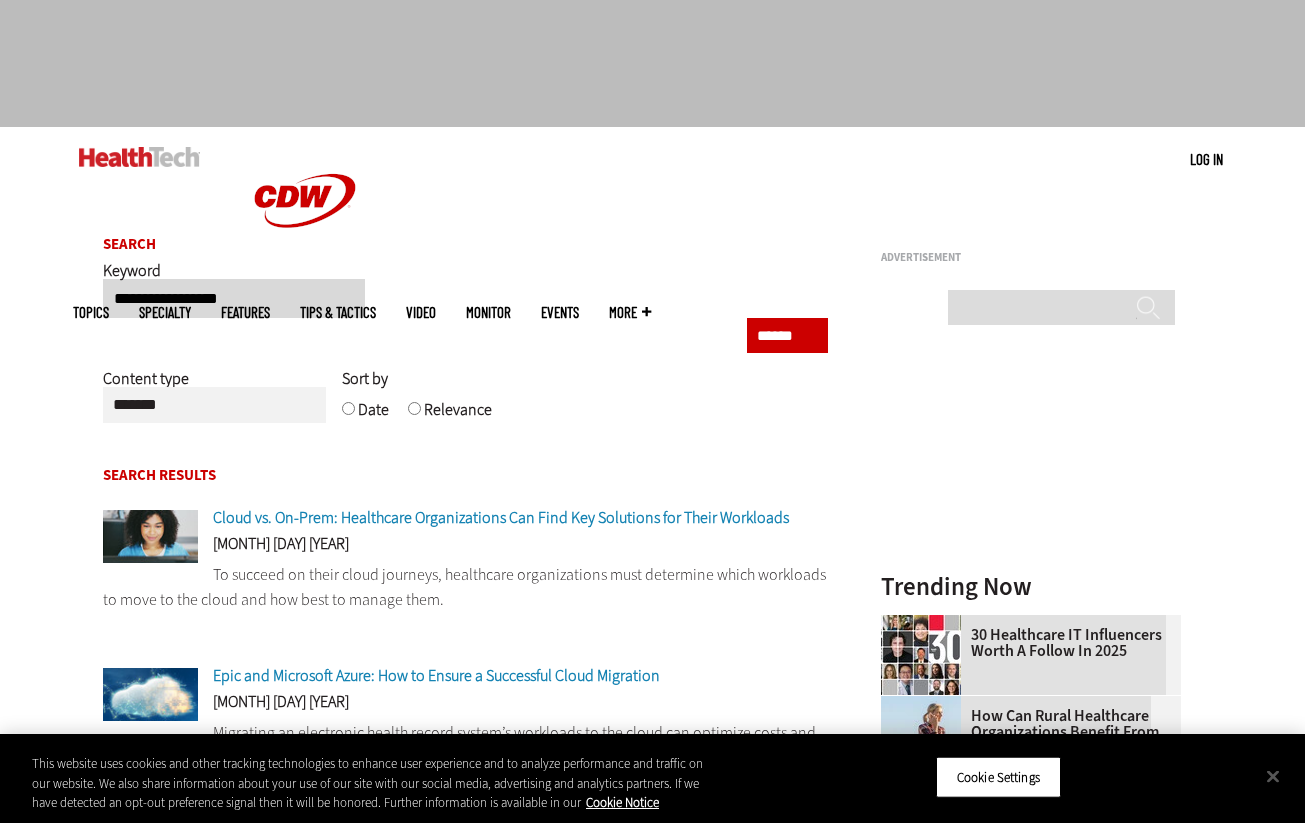 click on "**********" at bounding box center (234, 298) 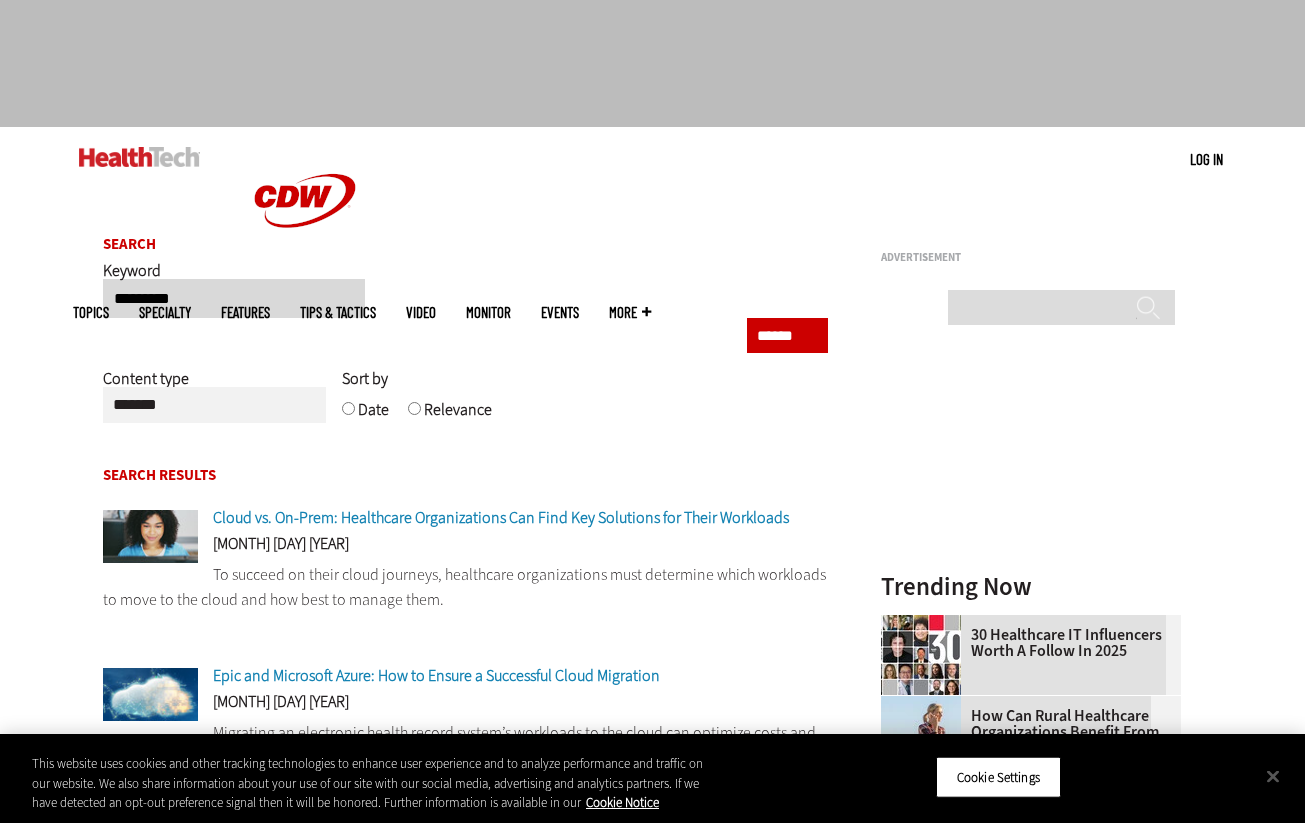 type on "*********" 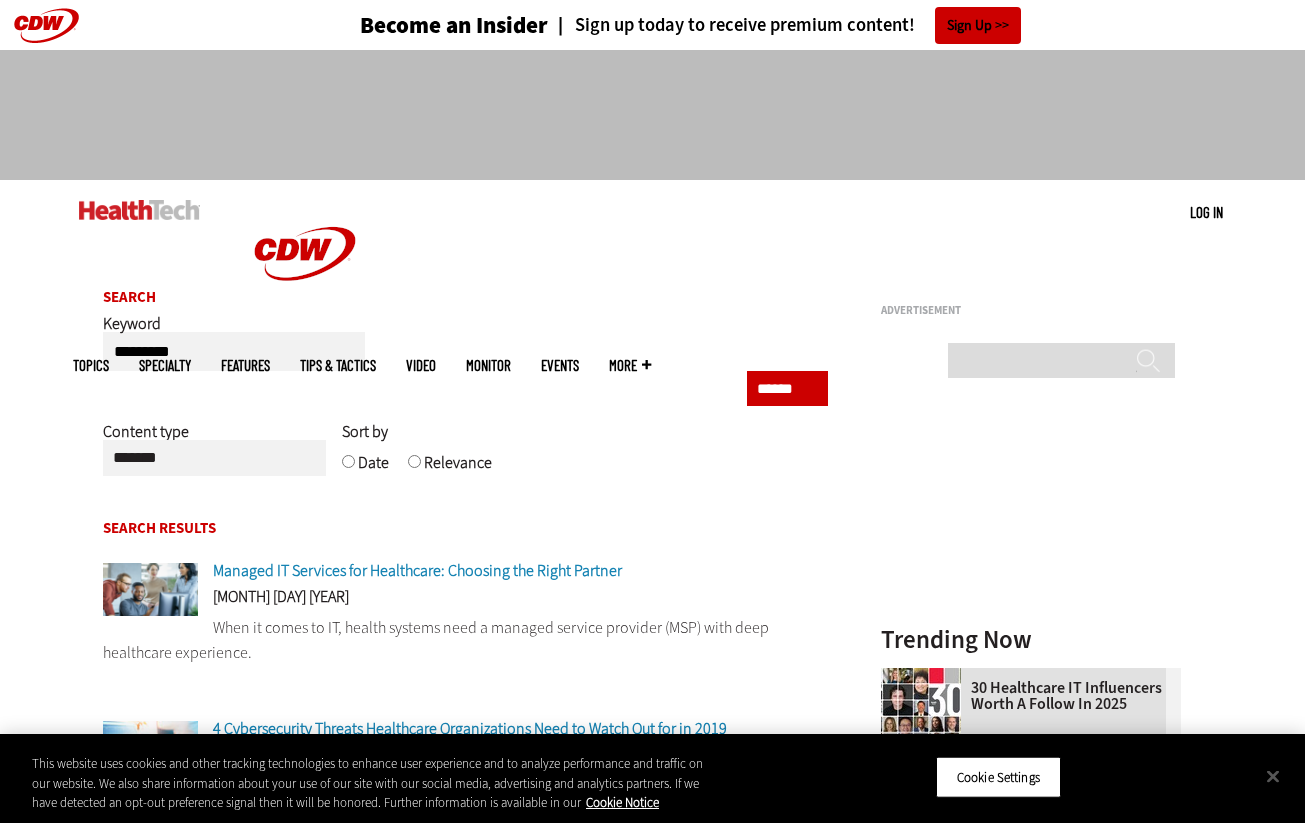 scroll, scrollTop: 0, scrollLeft: 0, axis: both 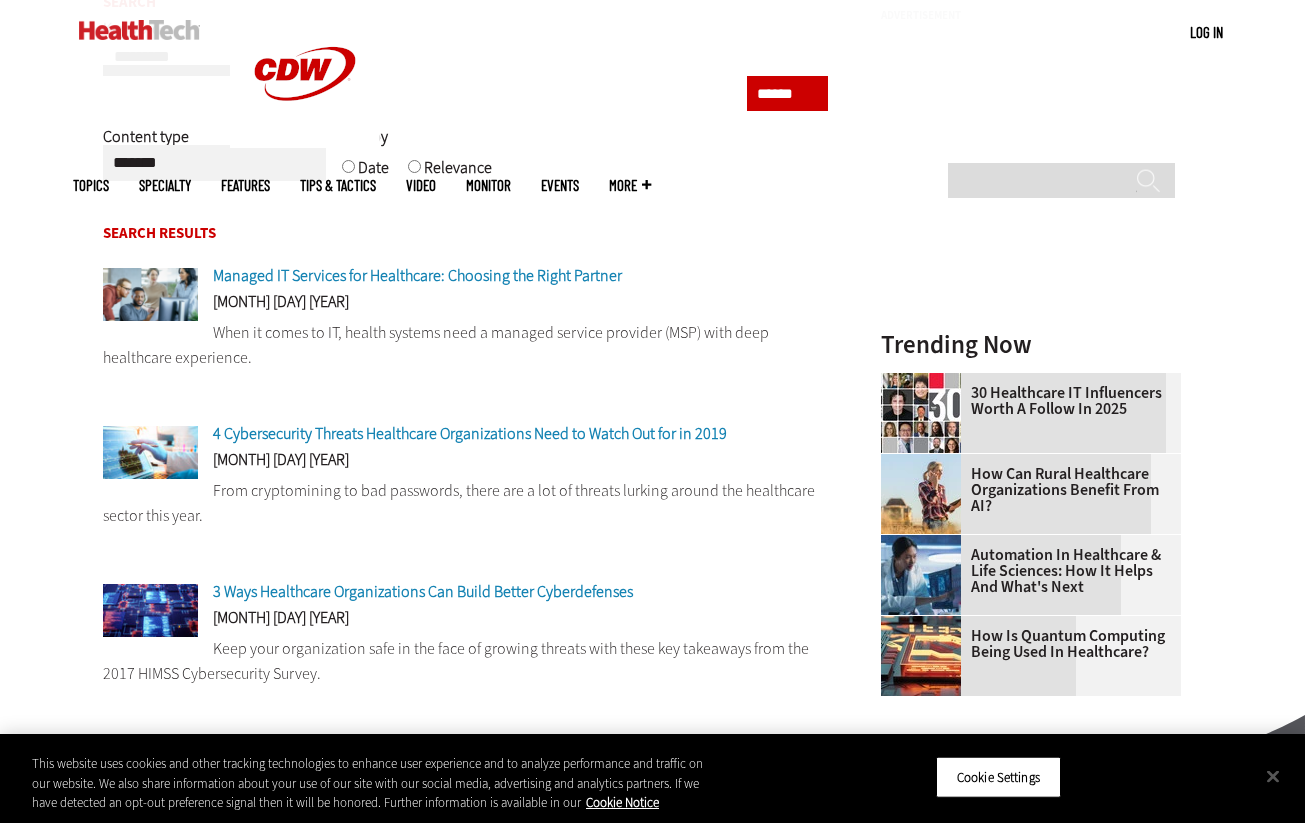 click on "Managed IT Services for Healthcare: Choosing the Right Partner" at bounding box center [417, 275] 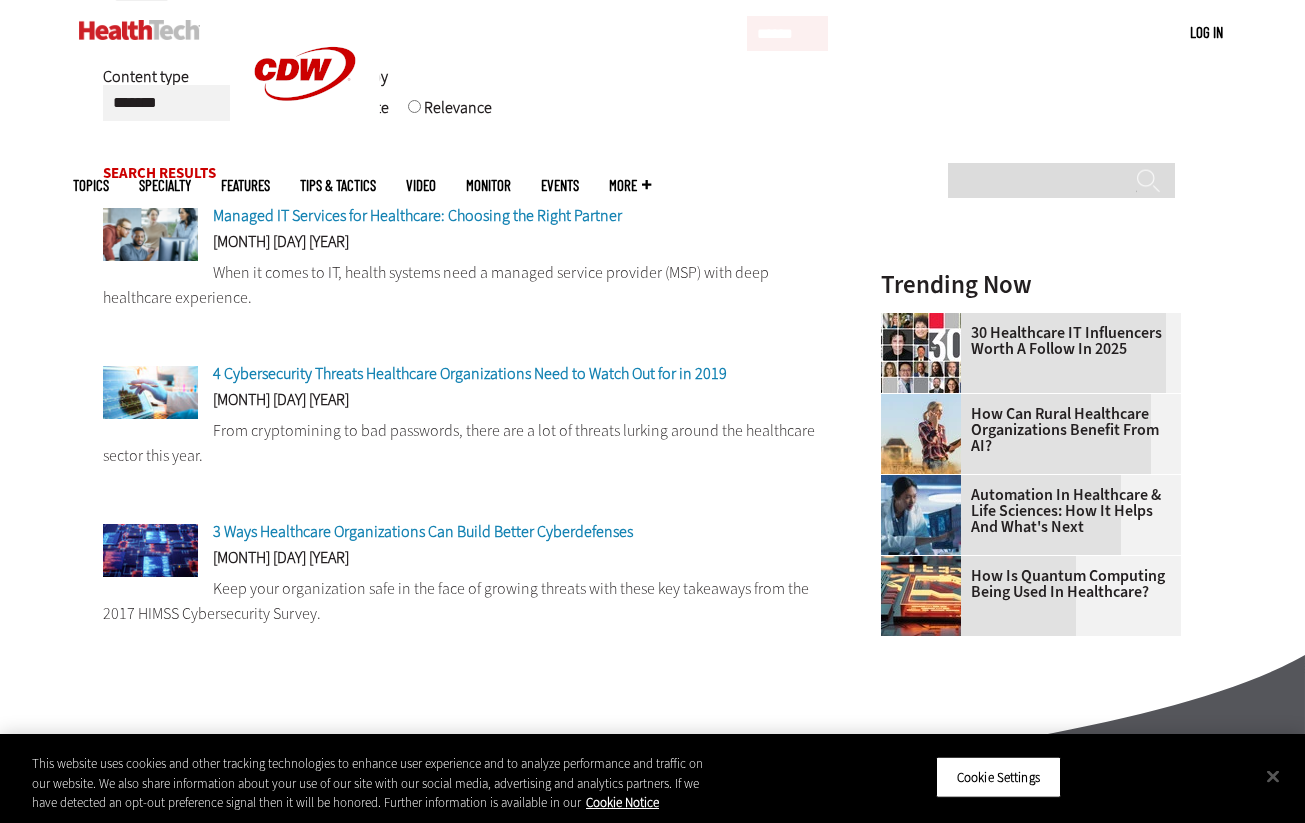 scroll, scrollTop: 347, scrollLeft: 0, axis: vertical 